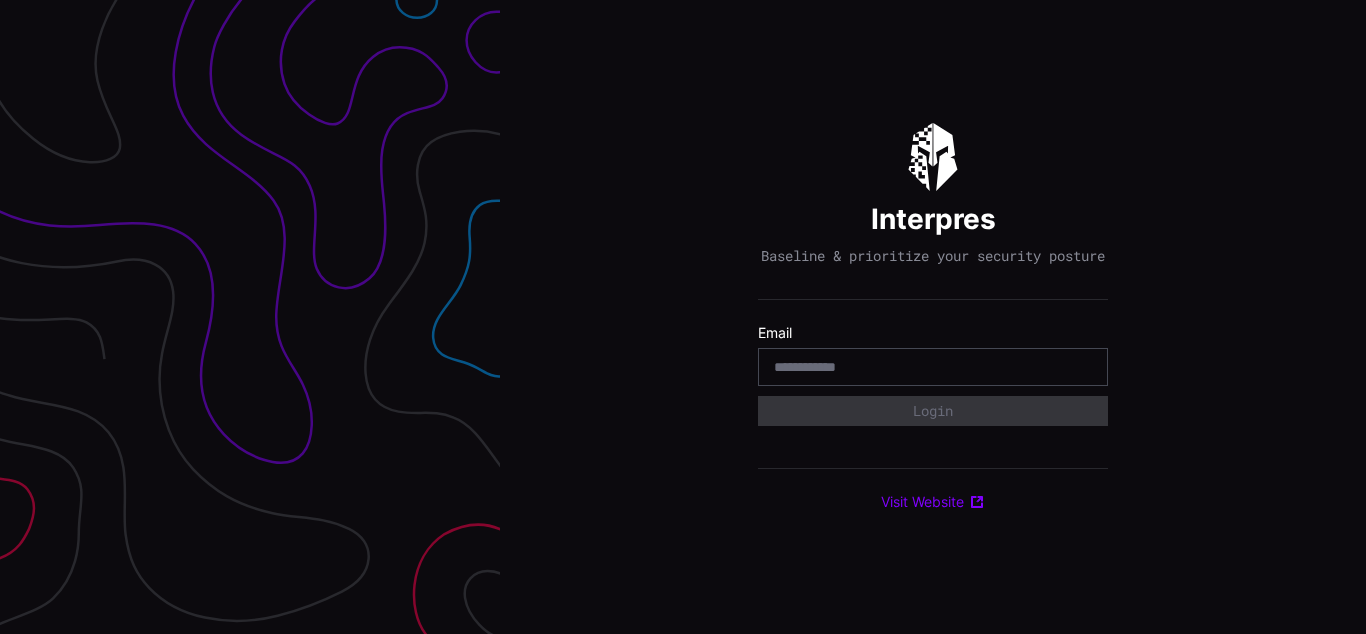 scroll, scrollTop: 0, scrollLeft: 0, axis: both 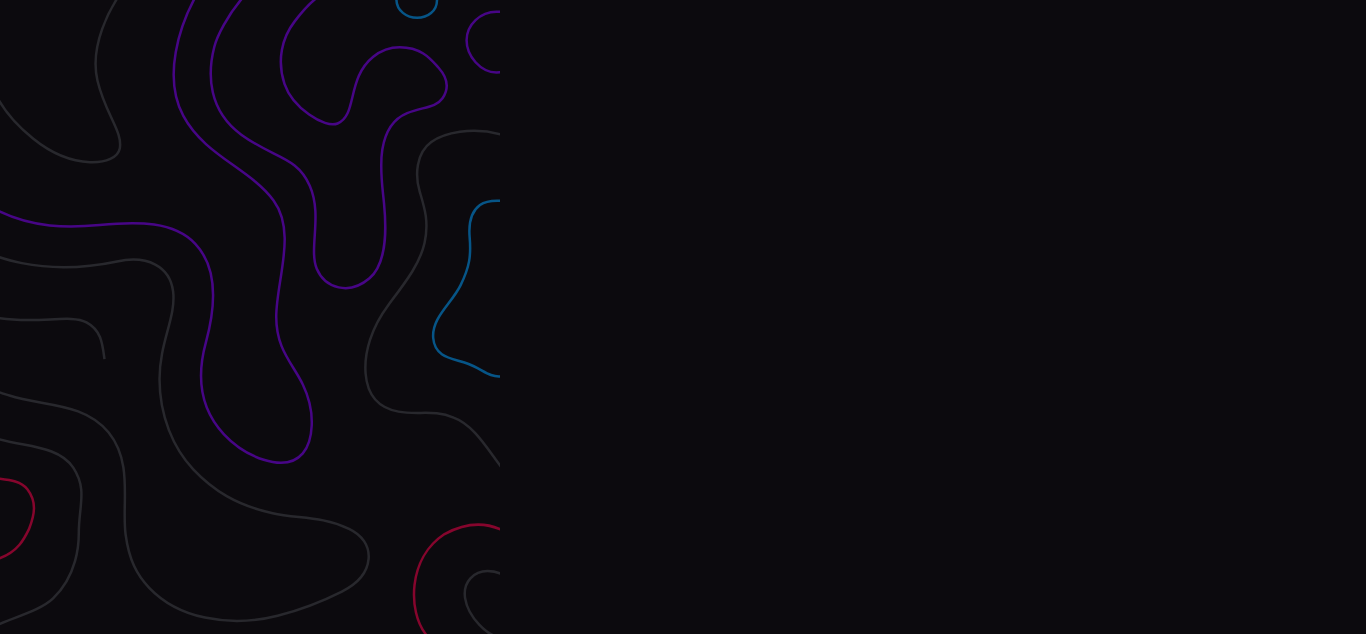 click on "Interpres Baseline & prioritize your security posture Email Login Visit Website" at bounding box center (933, 317) 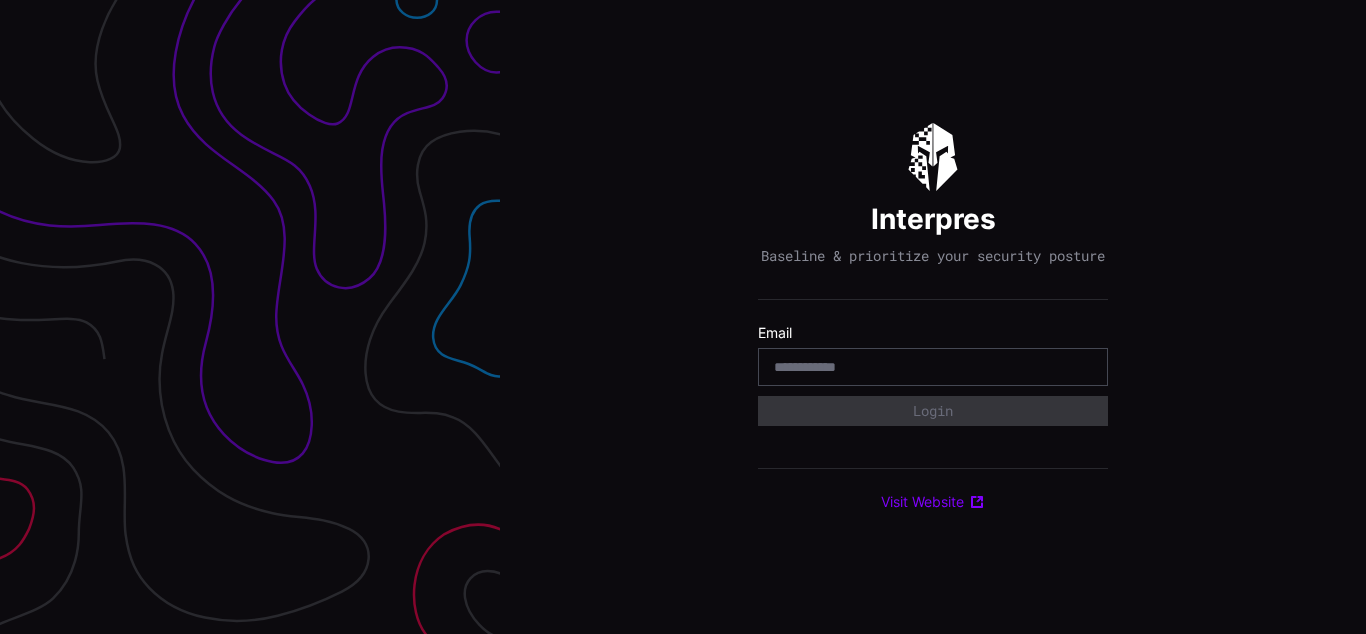 click on "Interpres Baseline & prioritize your security posture Email Login Visit Website" at bounding box center [933, 317] 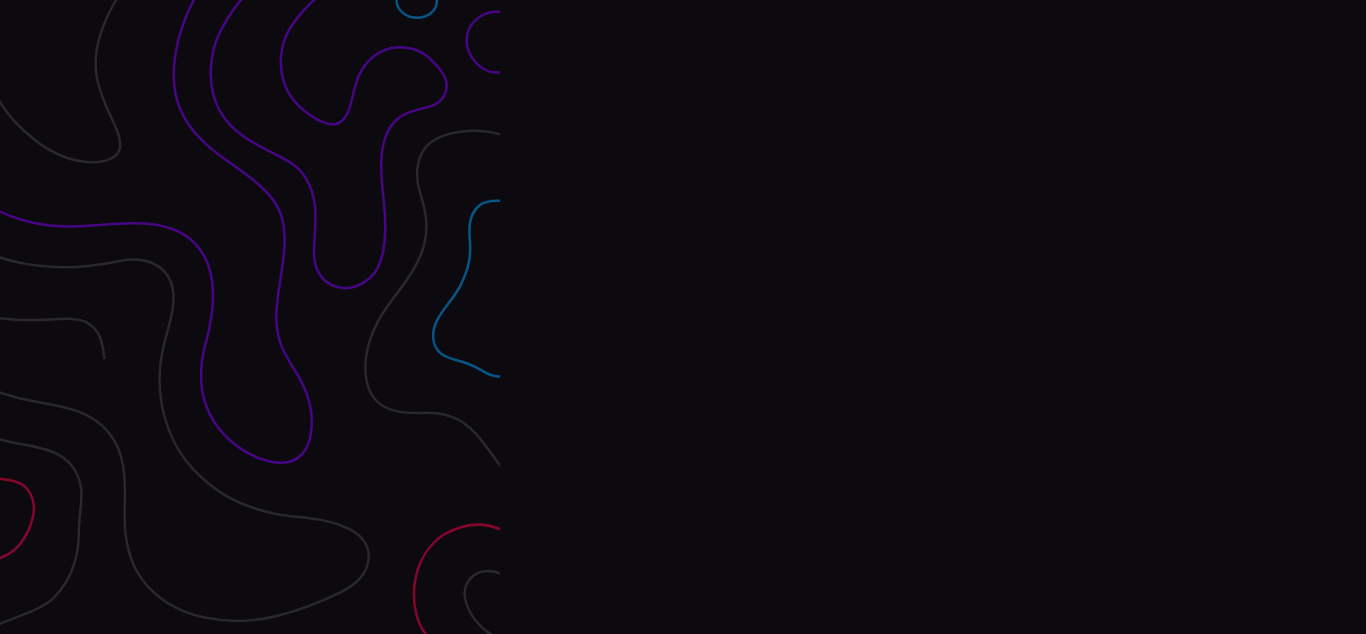 scroll, scrollTop: 0, scrollLeft: 0, axis: both 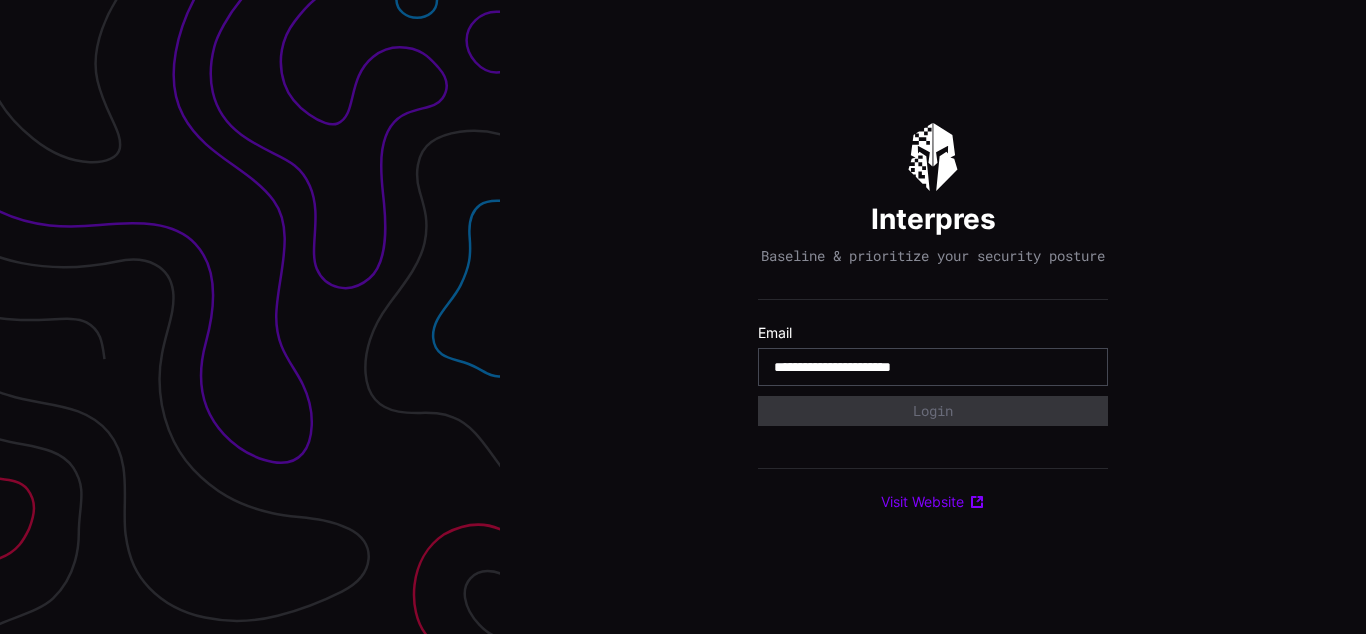 click on "**********" at bounding box center [933, 367] 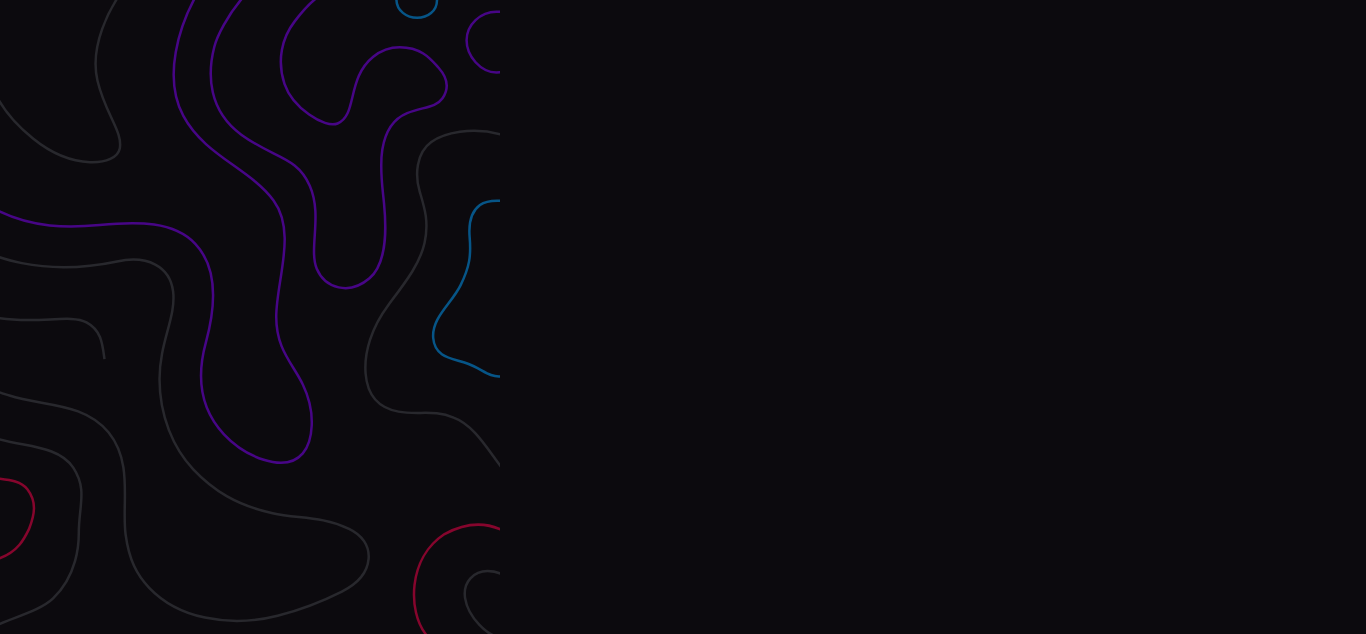 scroll, scrollTop: 0, scrollLeft: 0, axis: both 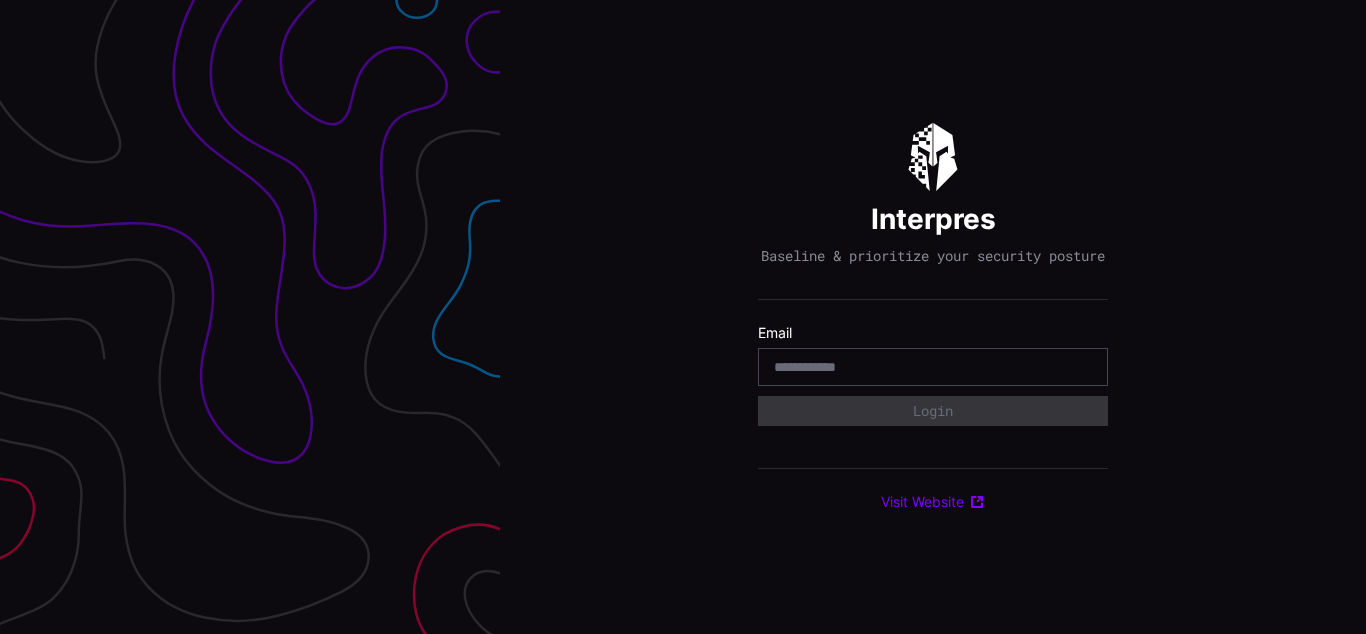 click on "Interpres Baseline & prioritize your security posture Email Login Visit Website" at bounding box center [933, 317] 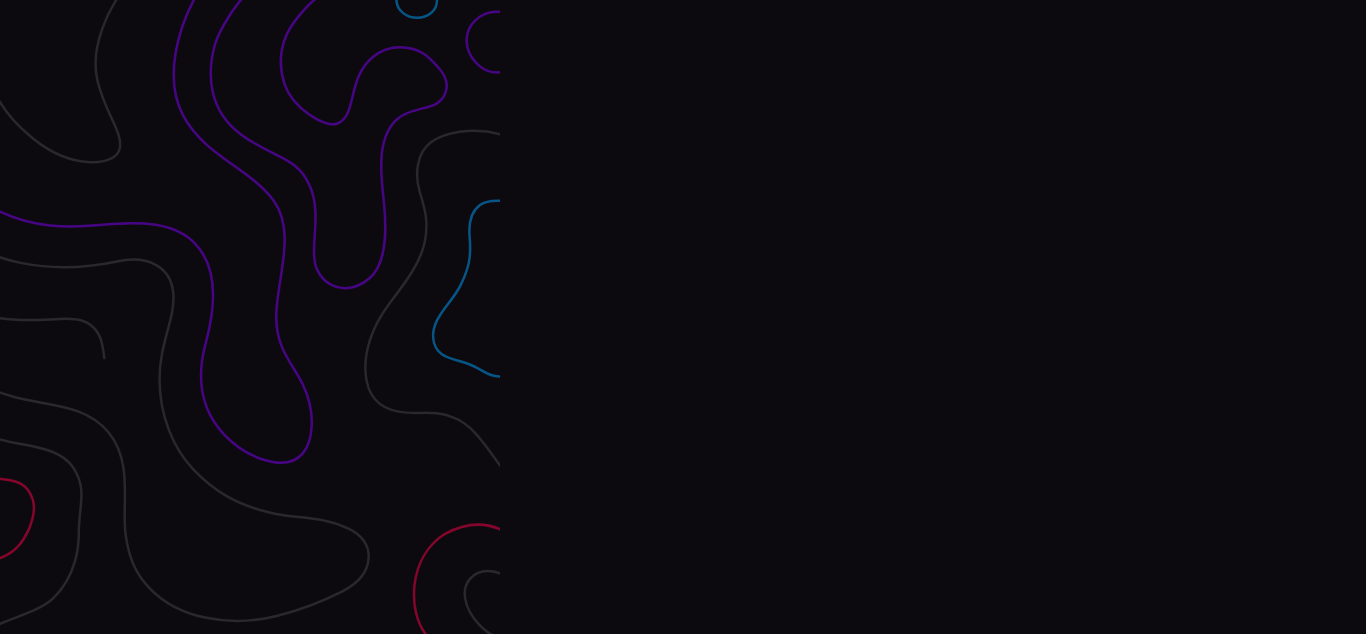 scroll, scrollTop: 0, scrollLeft: 0, axis: both 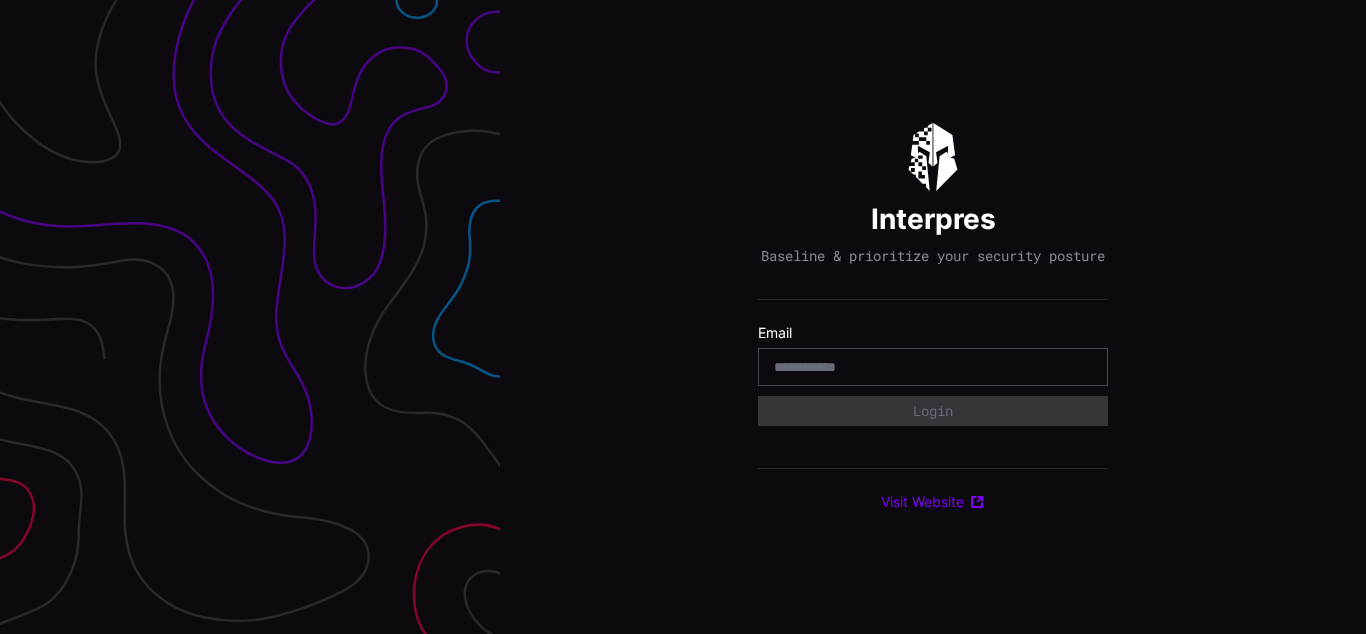 click on "Interpres Baseline & prioritize your security posture Email Login Visit Website" at bounding box center [933, 317] 